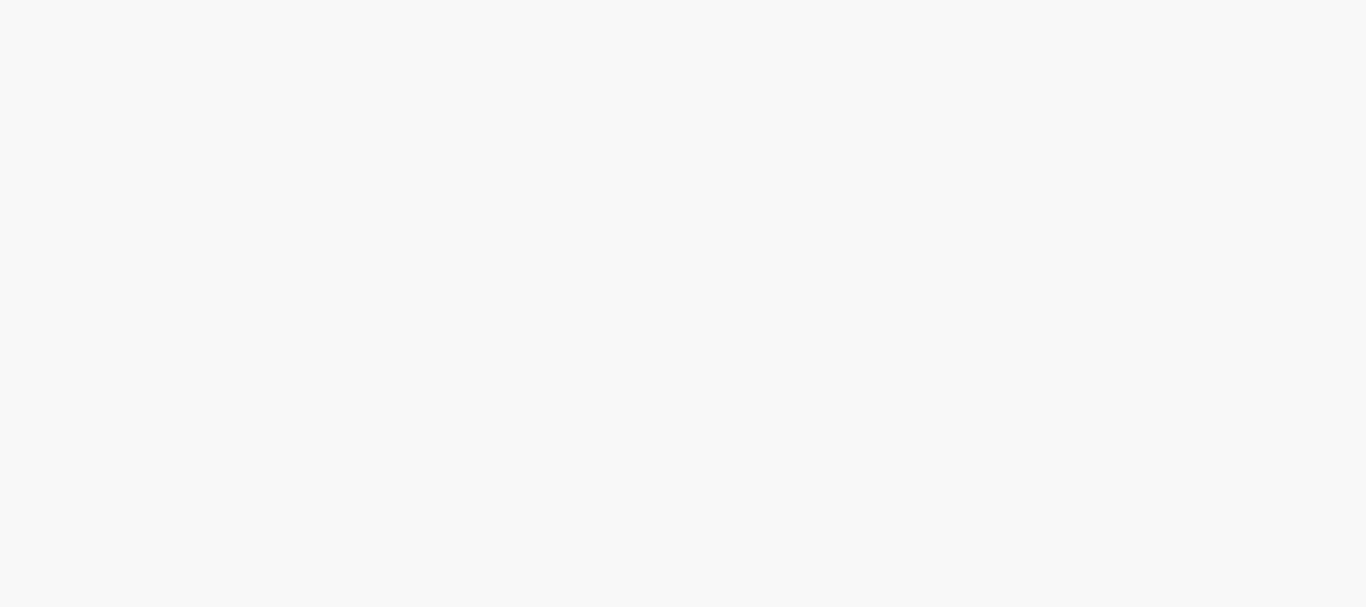 scroll, scrollTop: 0, scrollLeft: 0, axis: both 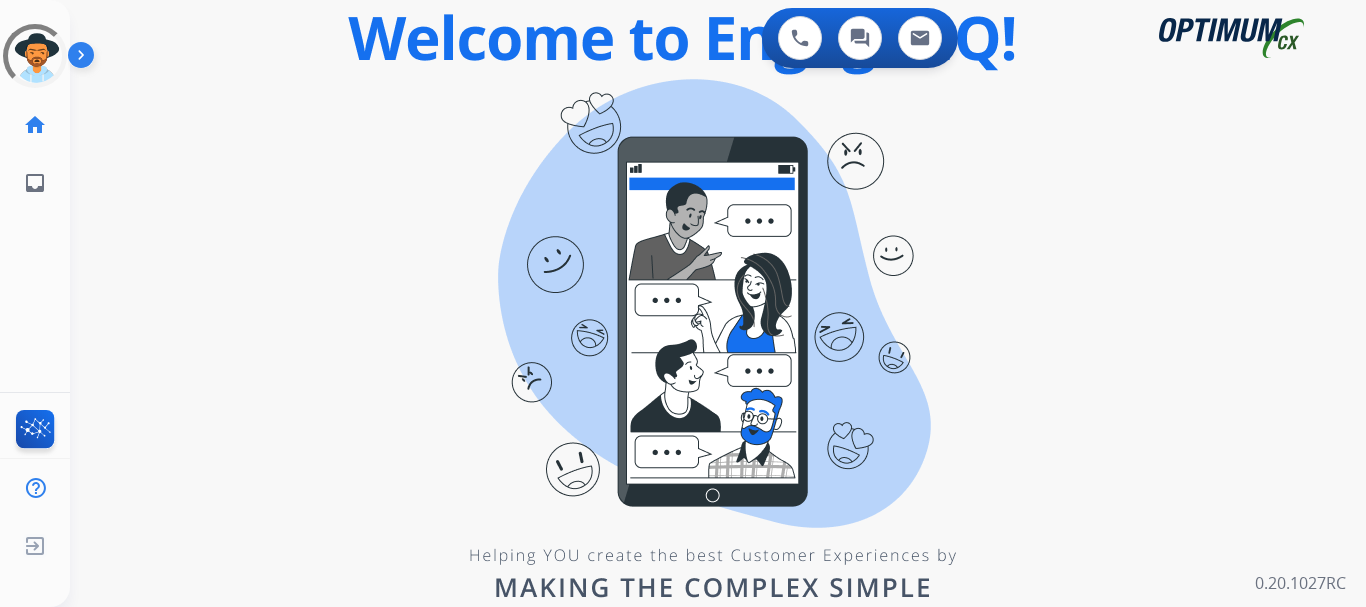 click at bounding box center (85, 59) 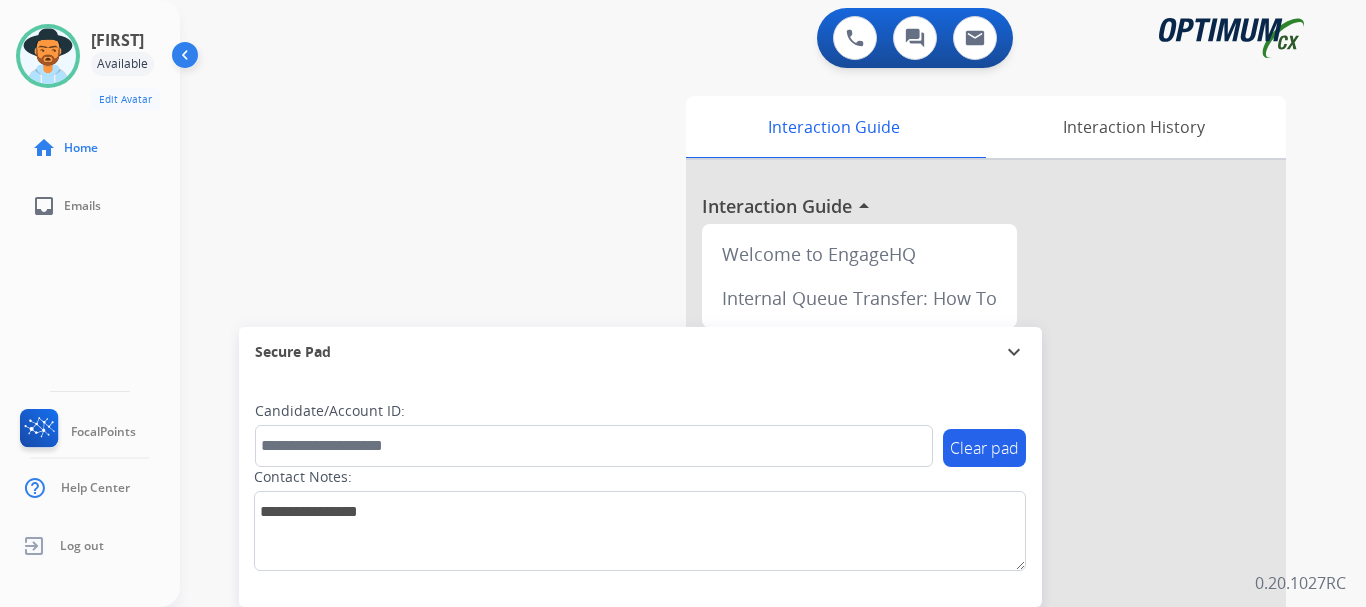click on "swap_horiz Break voice bridge close_fullscreen Connect 3-Way Call merge_type Separate 3-Way Call  Interaction Guide   Interaction History  Interaction Guide arrow_drop_up  Welcome to EngageHQ   Internal Queue Transfer: How To  Secure Pad expand_more Clear pad Candidate/Account ID: Contact Notes:" at bounding box center (749, 489) 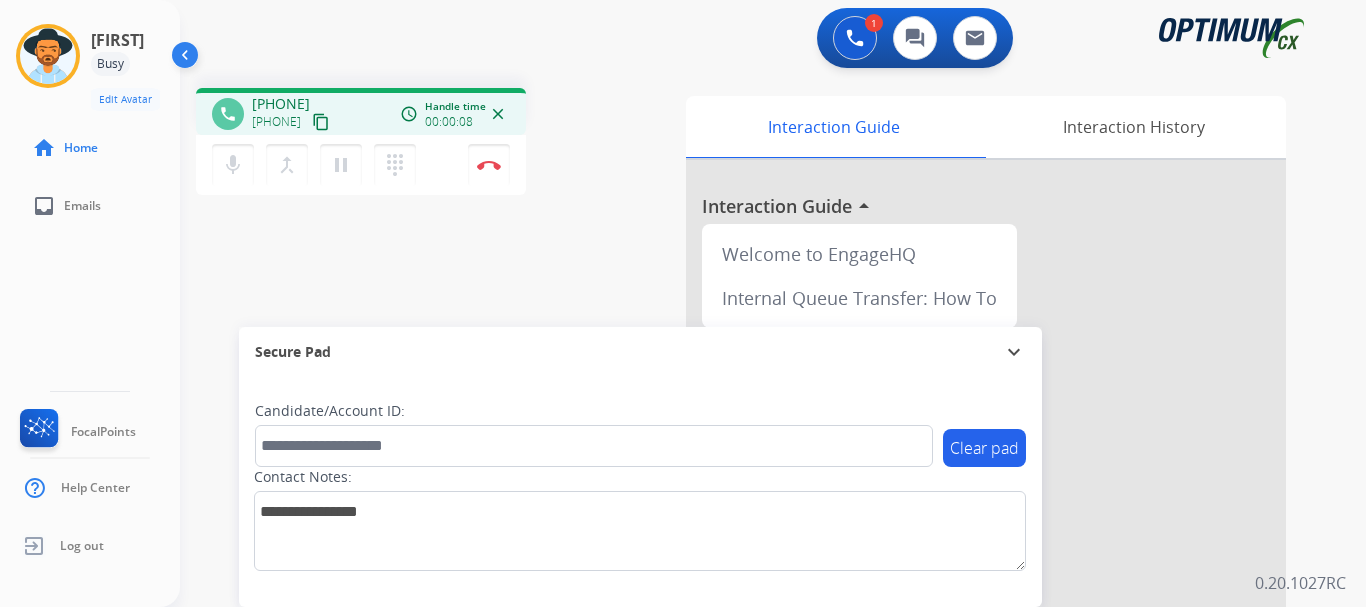drag, startPoint x: 331, startPoint y: 99, endPoint x: 344, endPoint y: 101, distance: 13.152946 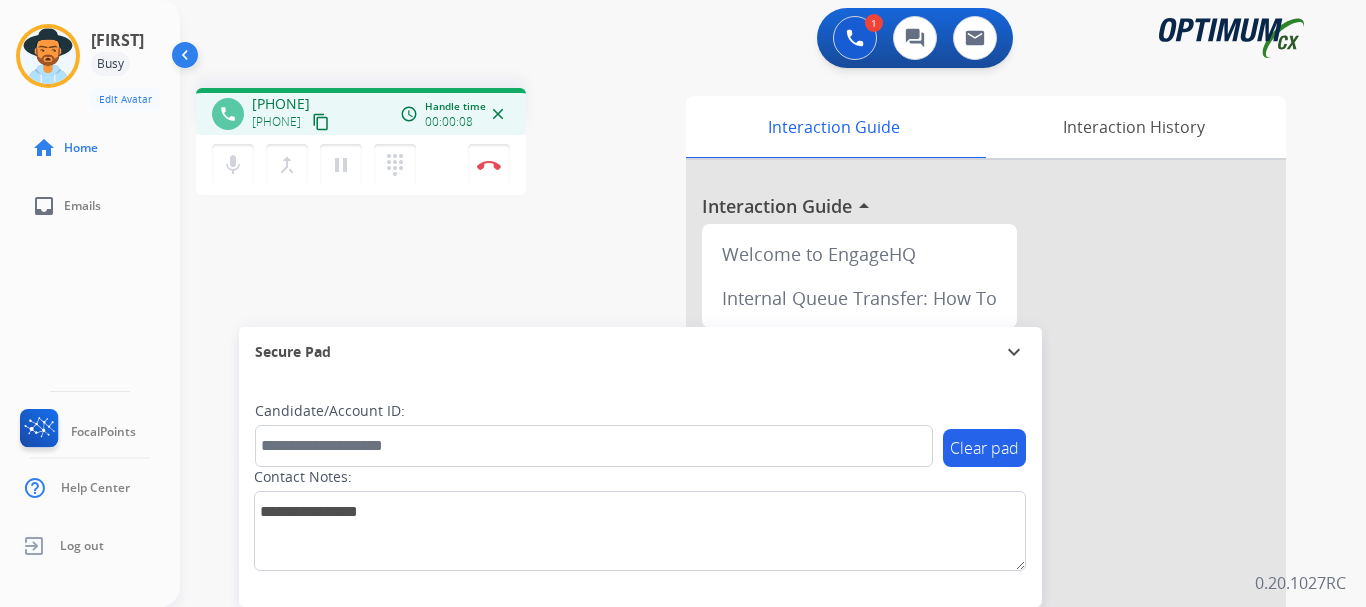 click on "[PHONE]" at bounding box center (281, 104) 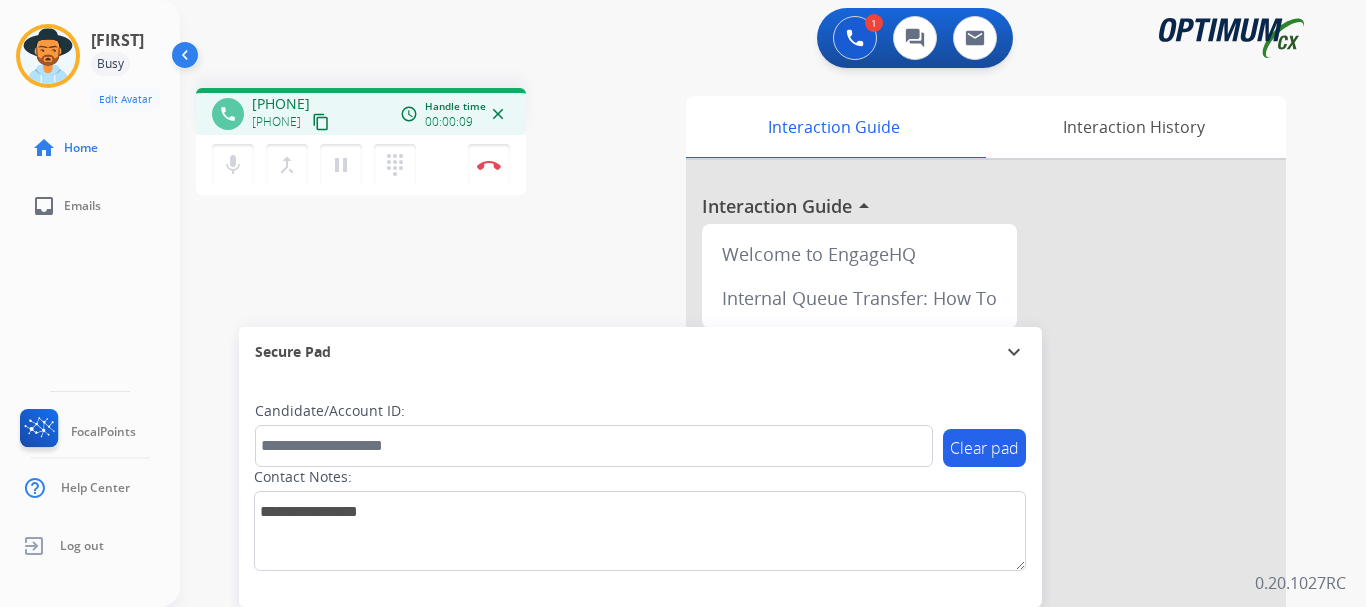 click on "[PHONE]" at bounding box center (281, 104) 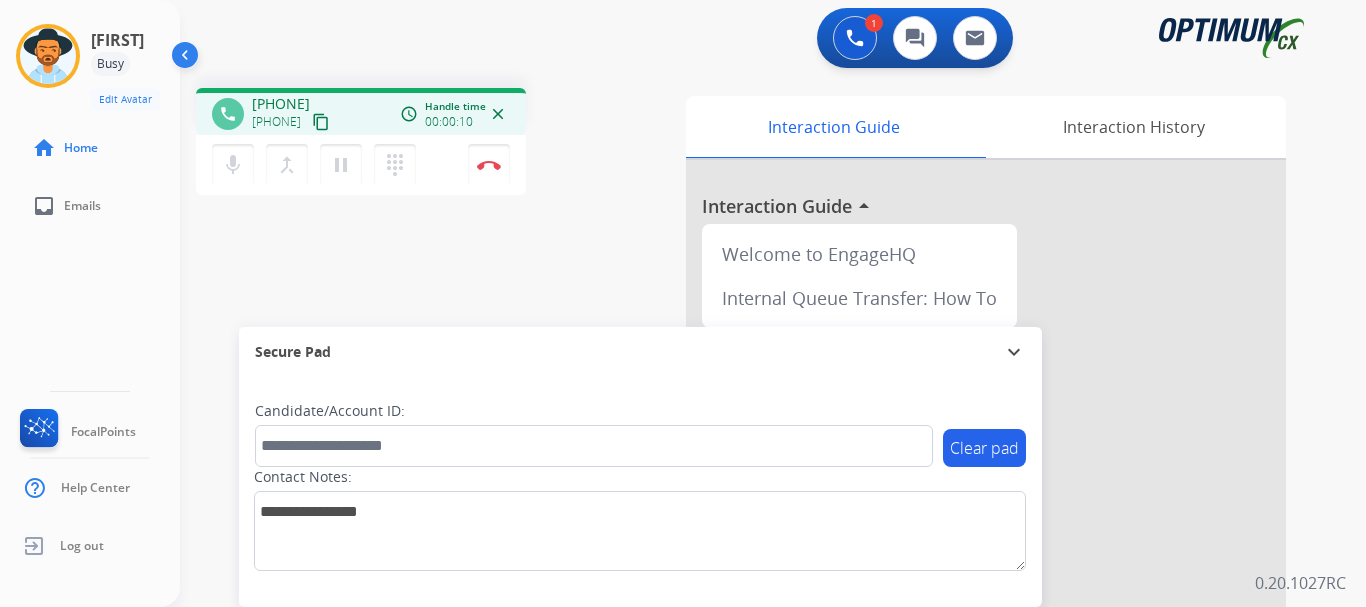 click on "[PHONE] [PHONE] content_copy" at bounding box center [292, 114] 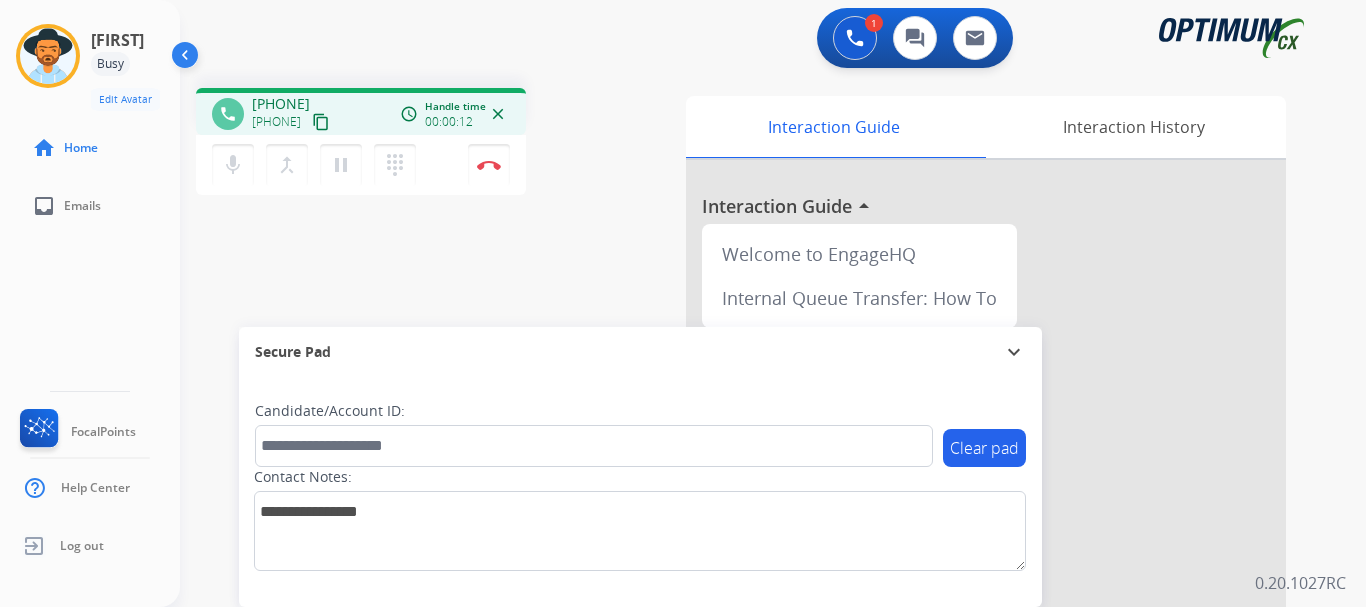 drag, startPoint x: 345, startPoint y: 101, endPoint x: 272, endPoint y: 91, distance: 73.68175 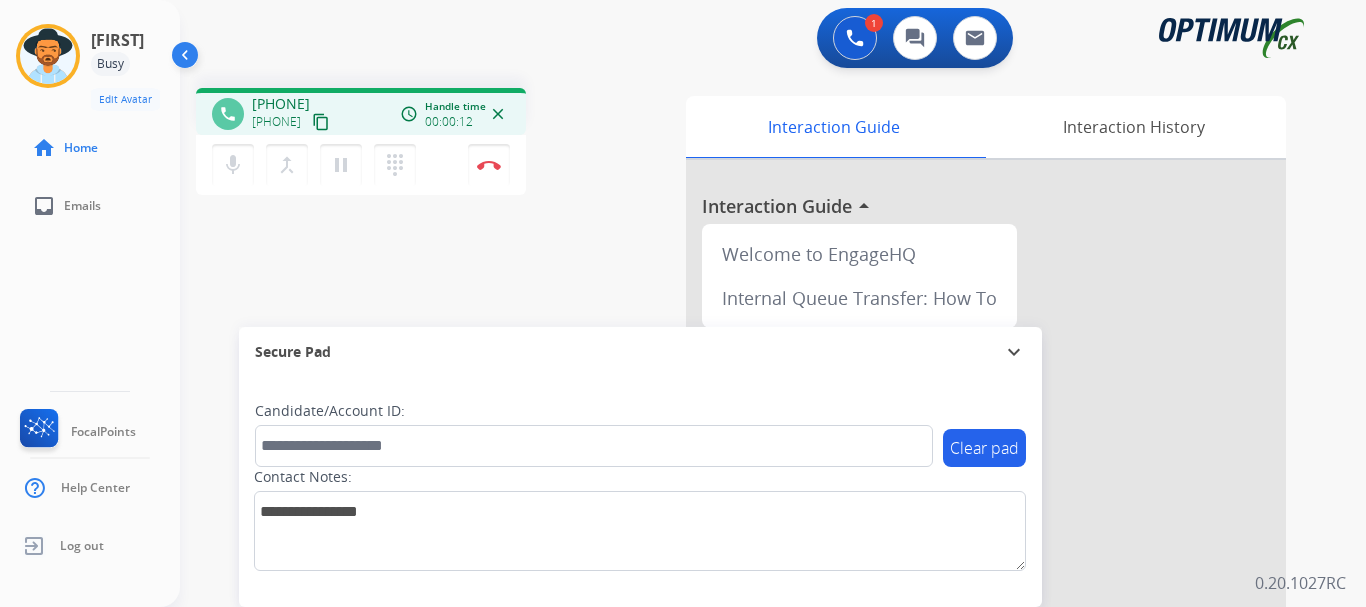 click on "phone [PHONE] [PHONE] content_copy access_time Call metrics Queue   00:16 Hold   00:00 Talk   00:13 Total   00:28 Handle time 00:00:12 close" at bounding box center (361, 111) 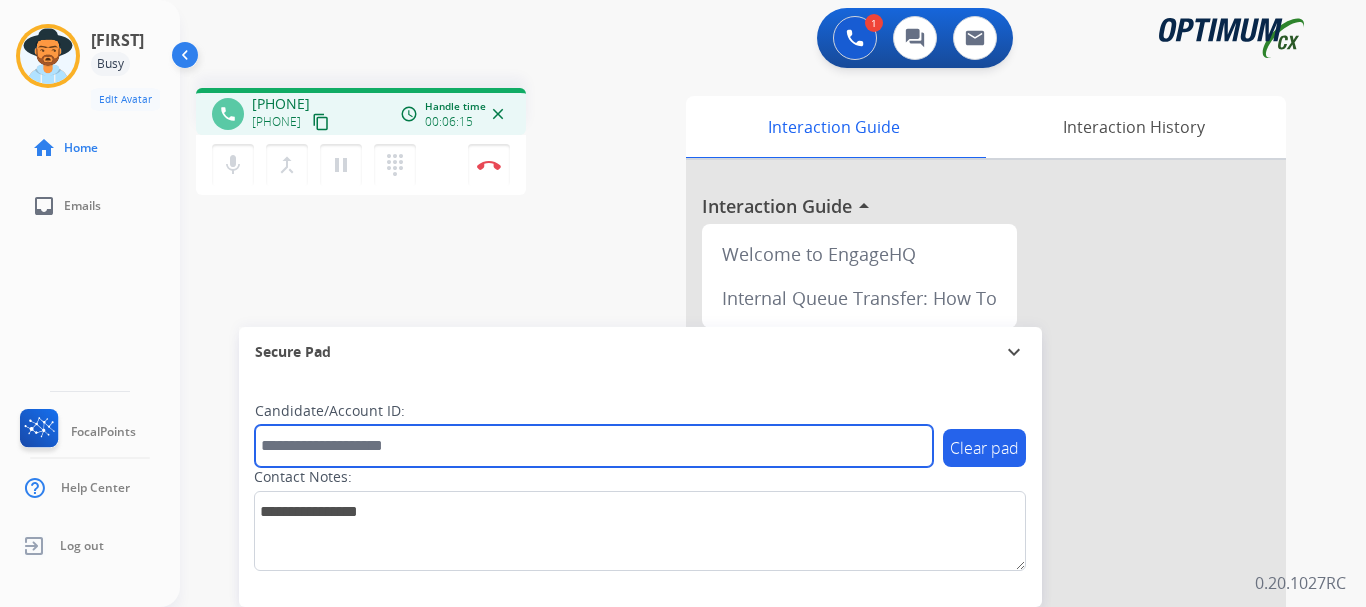 click at bounding box center [594, 446] 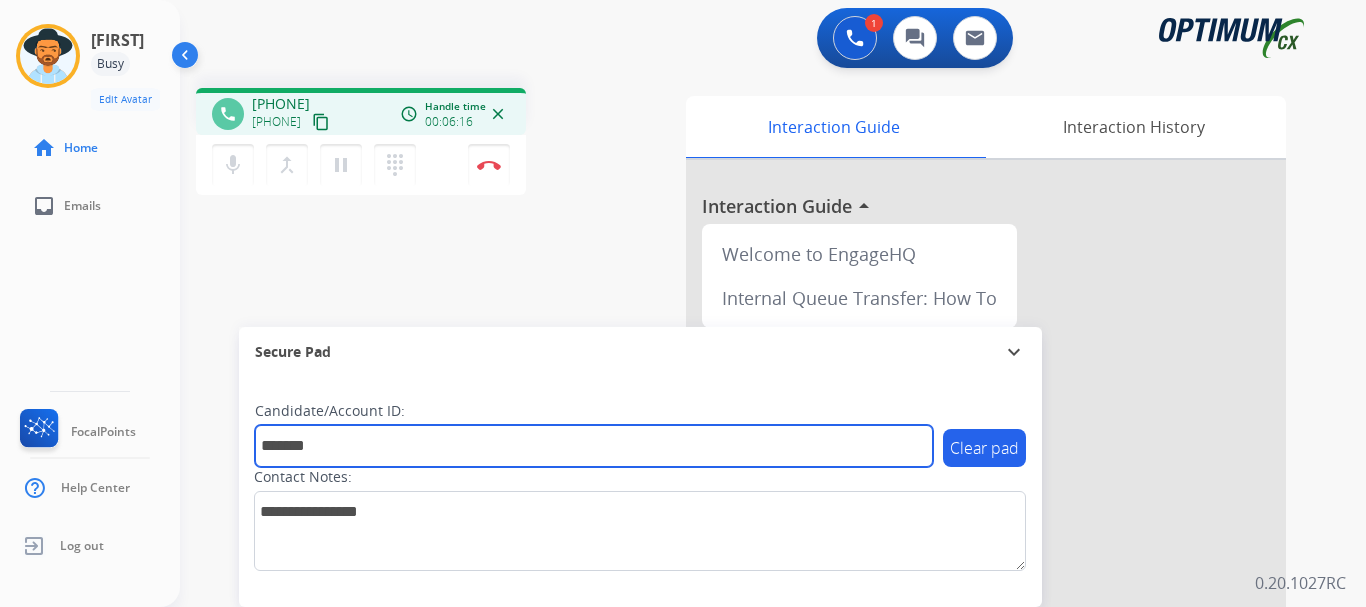 type on "*******" 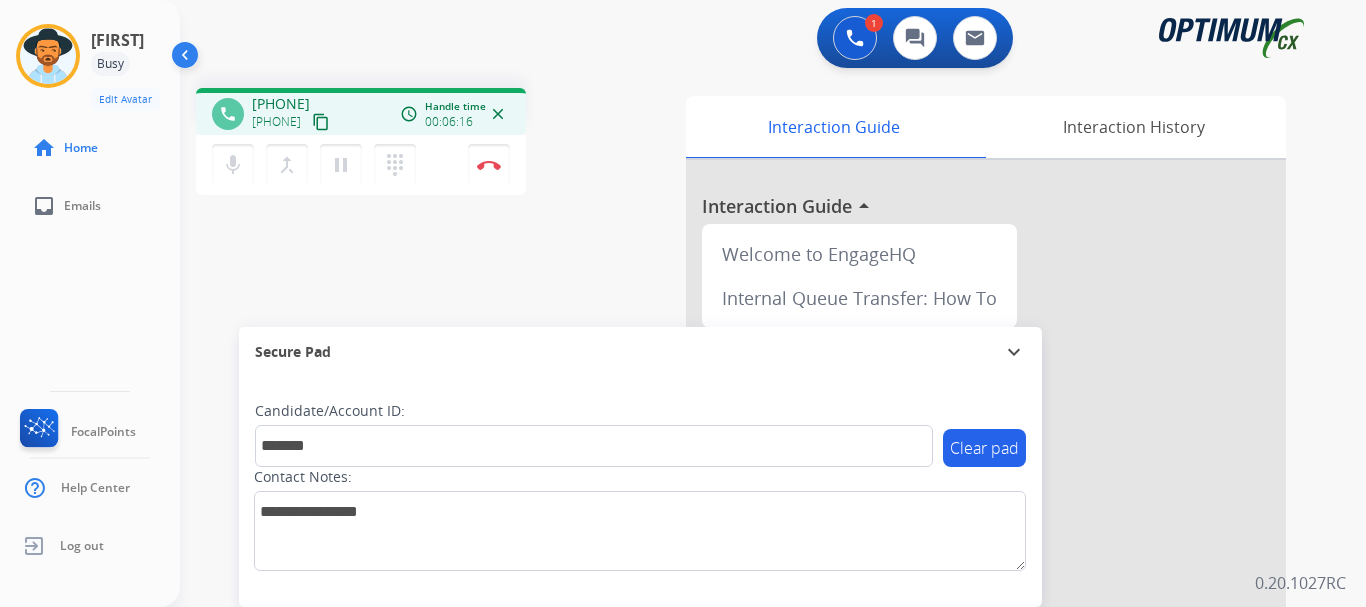 click on "phone [PHONE] [PHONE] content_copy access_time Call metrics Queue   00:16 Hold   00:00 Talk   06:17 Total   06:32 Handle time 00:06:16 close mic Mute merge_type Bridge pause Hold dialpad Dialpad Disconnect swap_horiz Break voice bridge close_fullscreen Connect 3-Way Call merge_type Separate 3-Way Call  Interaction Guide   Interaction History  Interaction Guide arrow_drop_up  Welcome to EngageHQ   Internal Queue Transfer: How To  Secure Pad expand_more Clear pad Candidate/Account ID: ******* Contact Notes:" at bounding box center (749, 489) 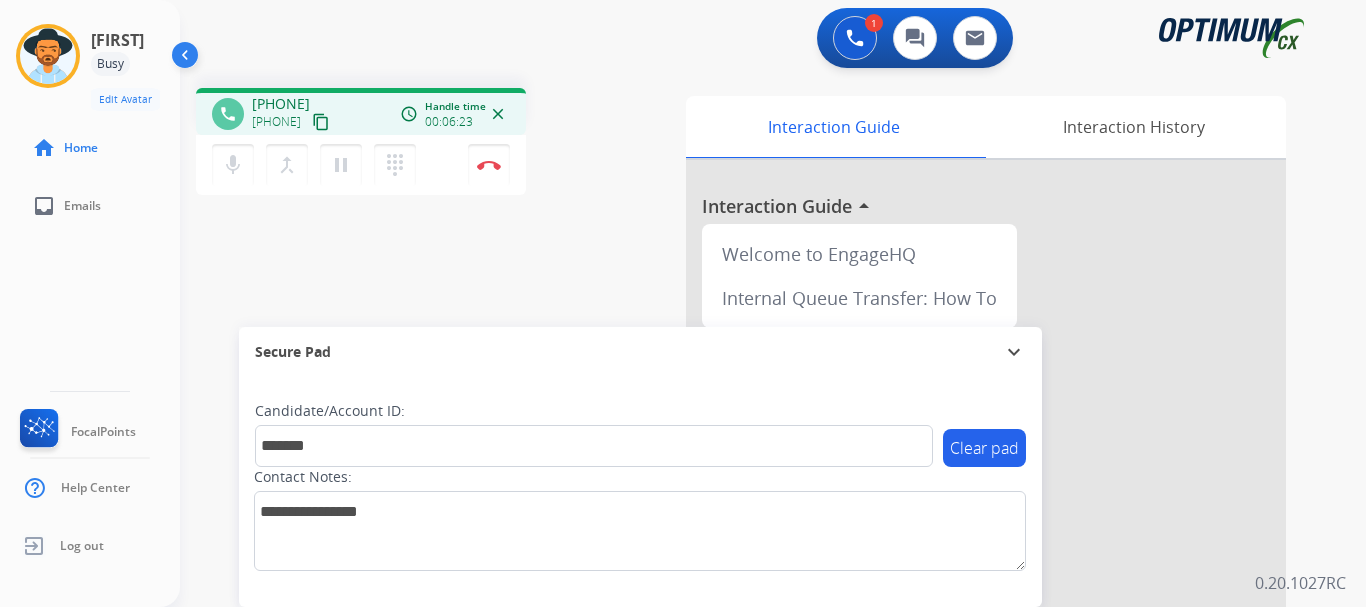 click on "phone [PHONE] [PHONE] content_copy access_time Call metrics Queue   00:16 Hold   00:00 Talk   06:24 Total   06:39 Handle time 00:06:23 close mic Mute merge_type Bridge pause Hold dialpad Dialpad Disconnect swap_horiz Break voice bridge close_fullscreen Connect 3-Way Call merge_type Separate 3-Way Call  Interaction Guide   Interaction History  Interaction Guide arrow_drop_up  Welcome to EngageHQ   Internal Queue Transfer: How To  Secure Pad expand_more Clear pad Candidate/Account ID: ******* Contact Notes:" at bounding box center (749, 489) 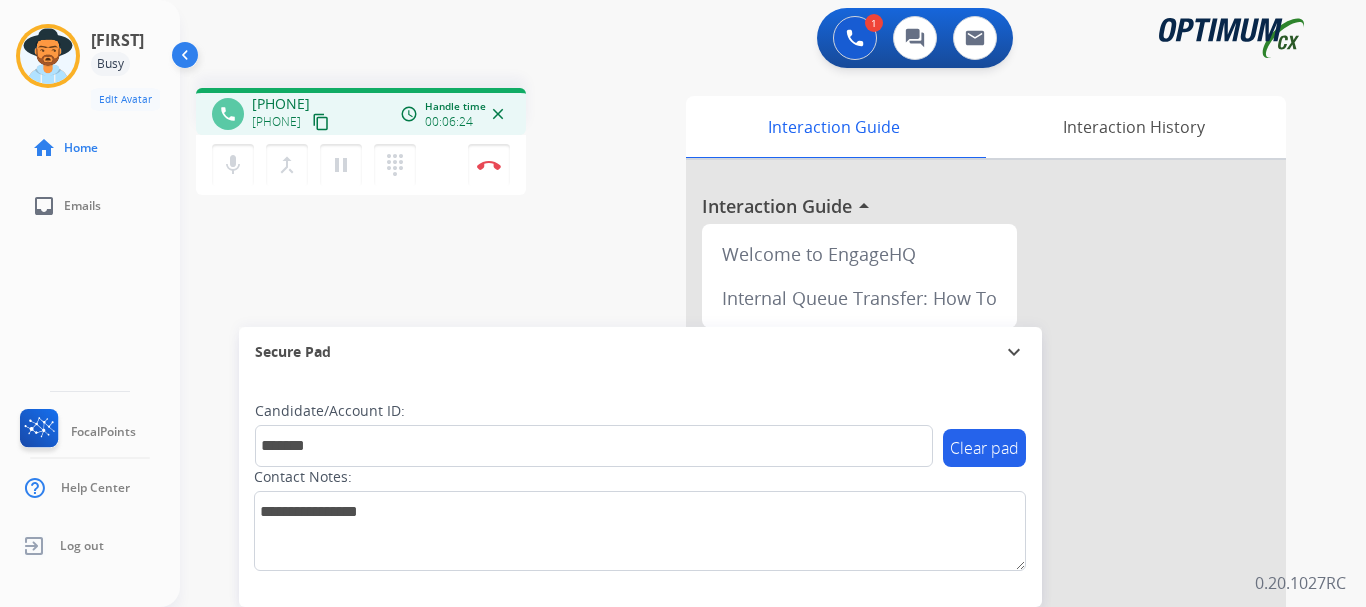 click on "Disconnect" at bounding box center (489, 165) 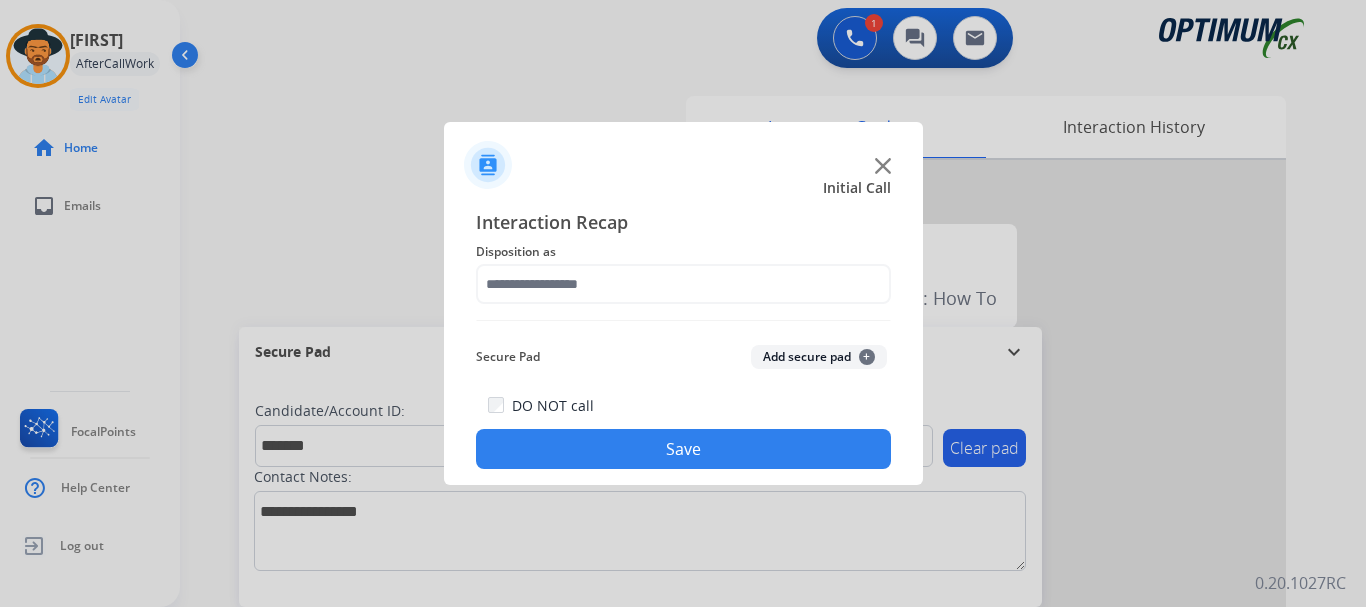 click on "Add secure pad  +" 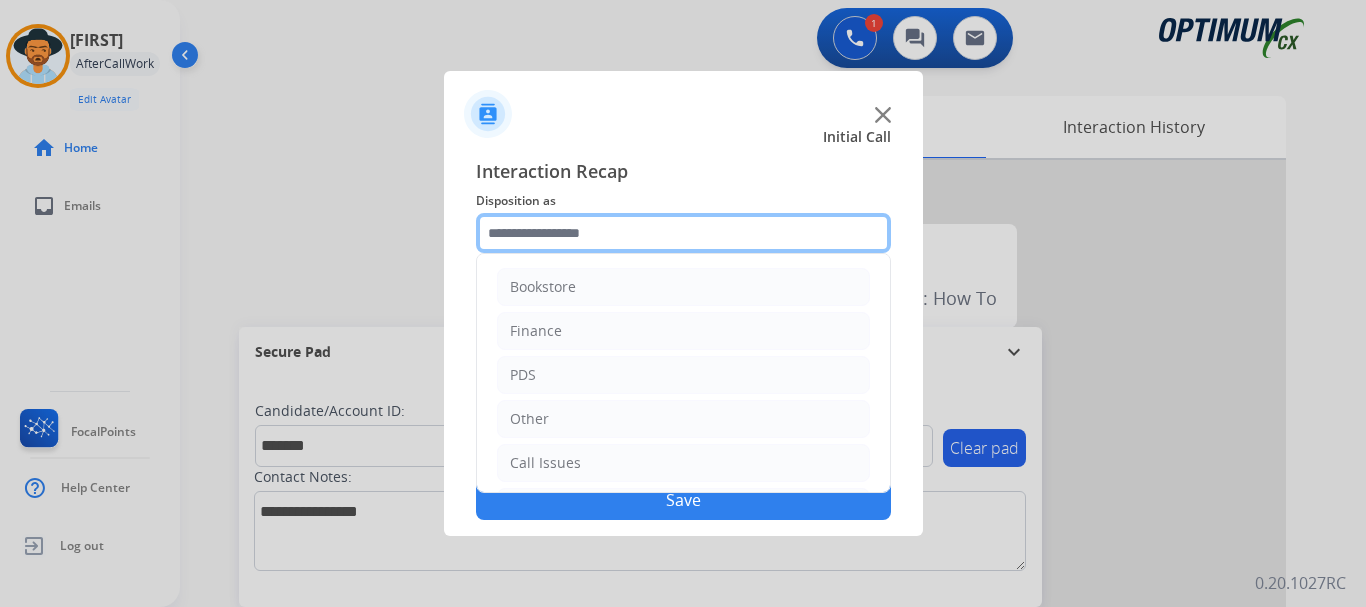 click 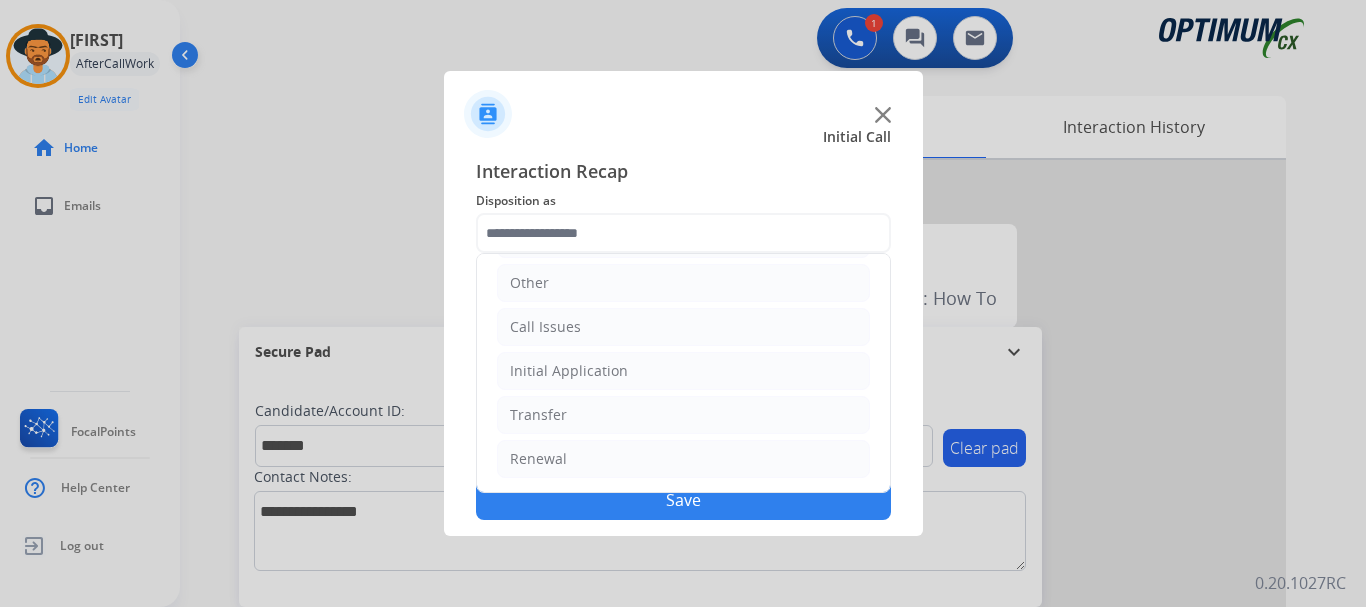 click on "Renewal" 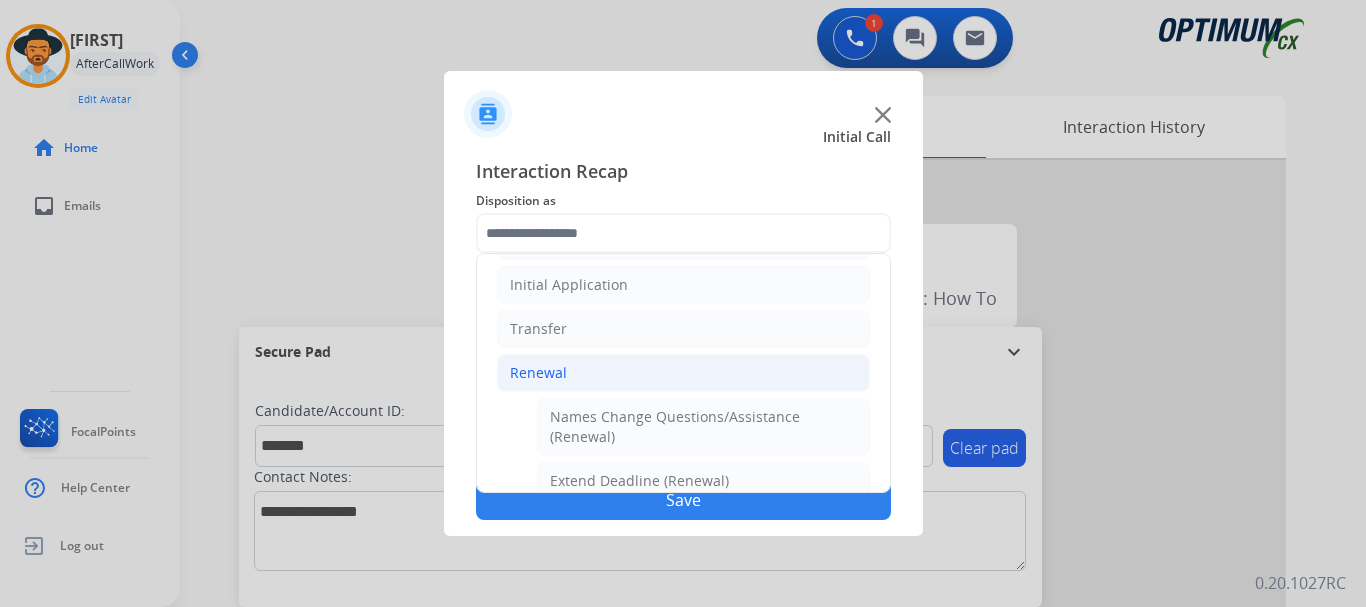 click on "Renewal" 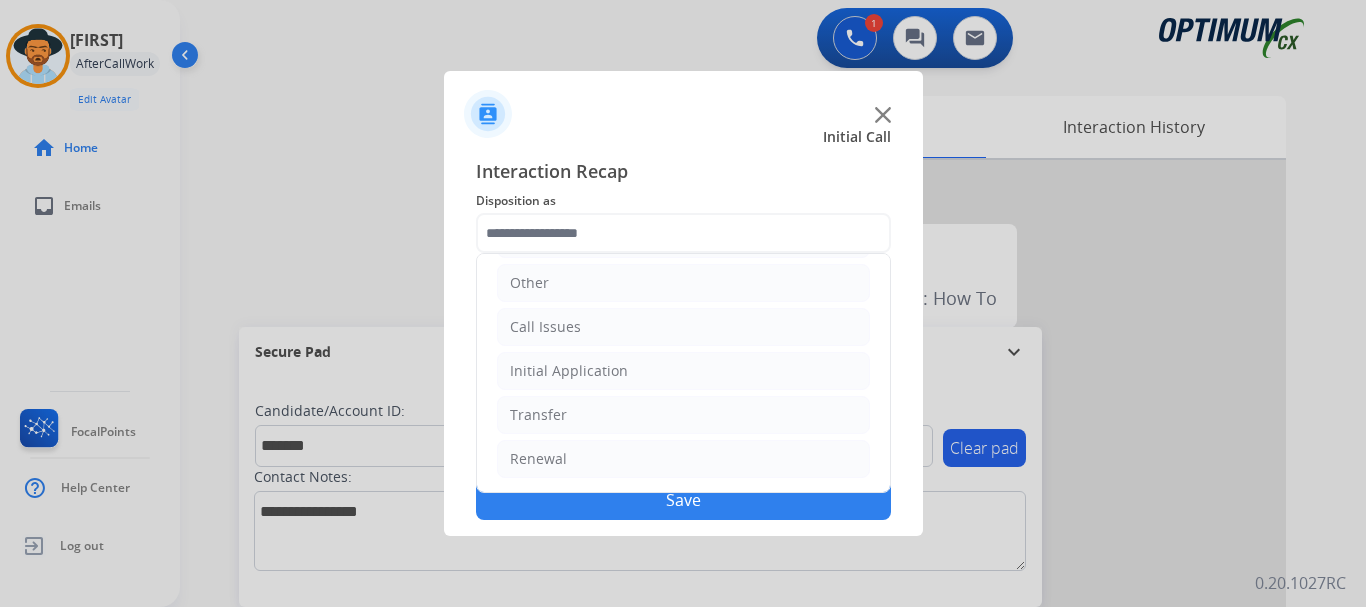 click on "Initial Application" 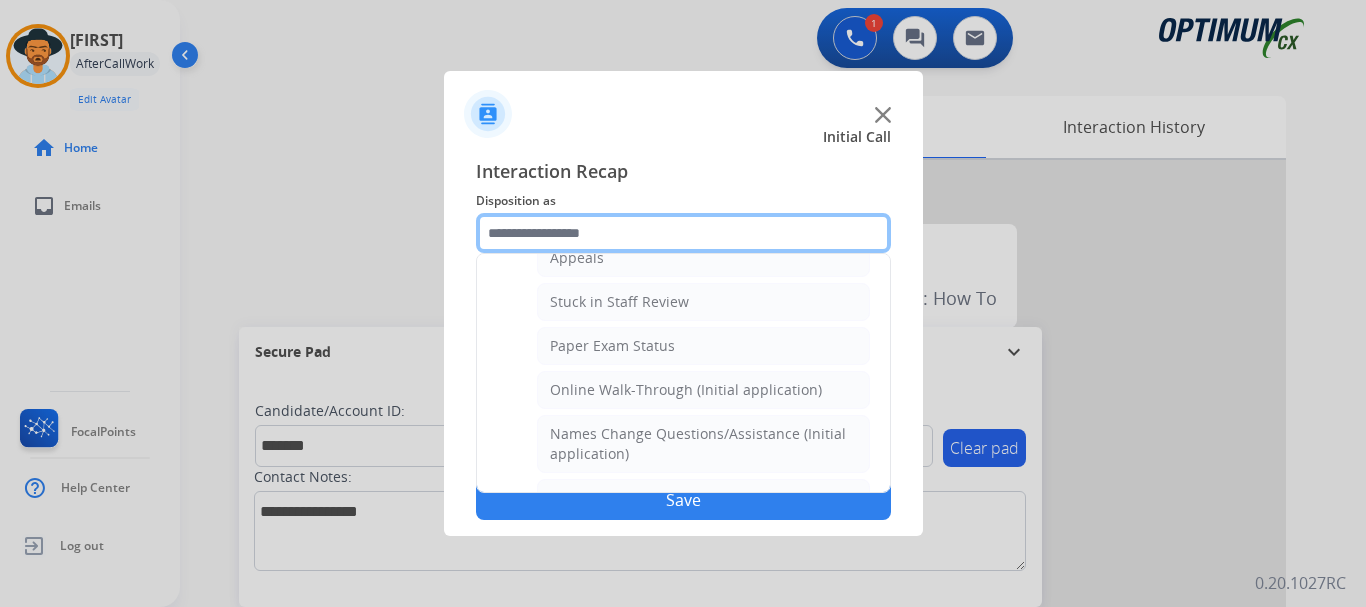 scroll, scrollTop: 346, scrollLeft: 0, axis: vertical 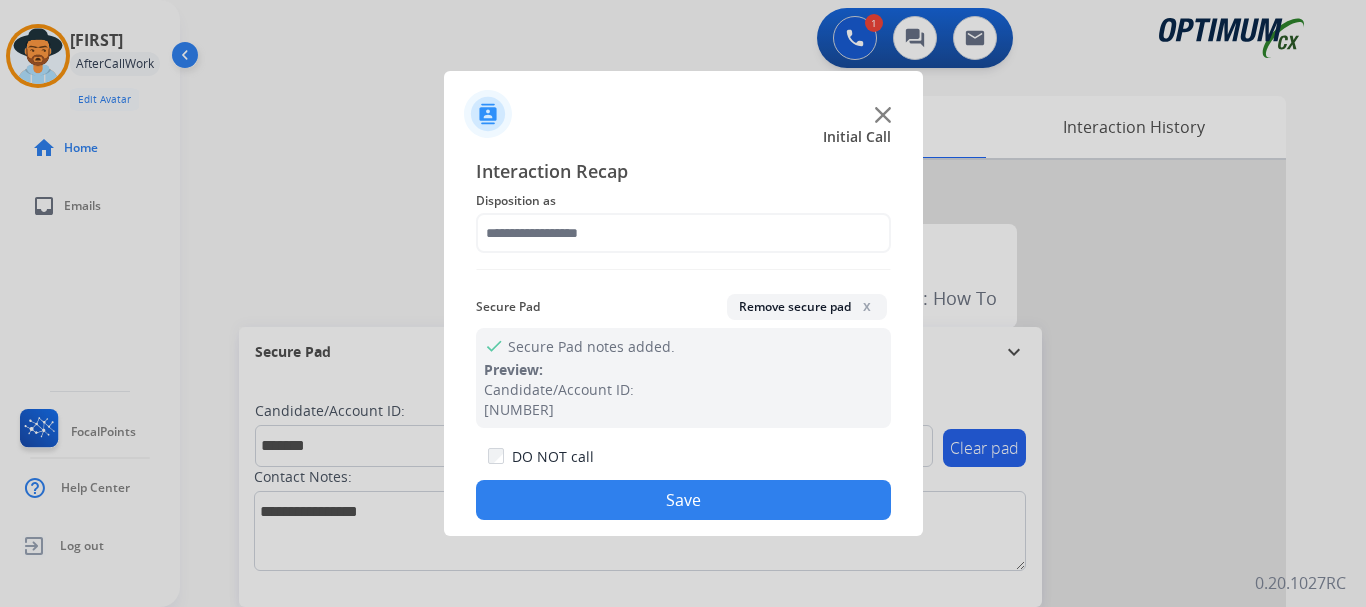 click at bounding box center [683, 303] 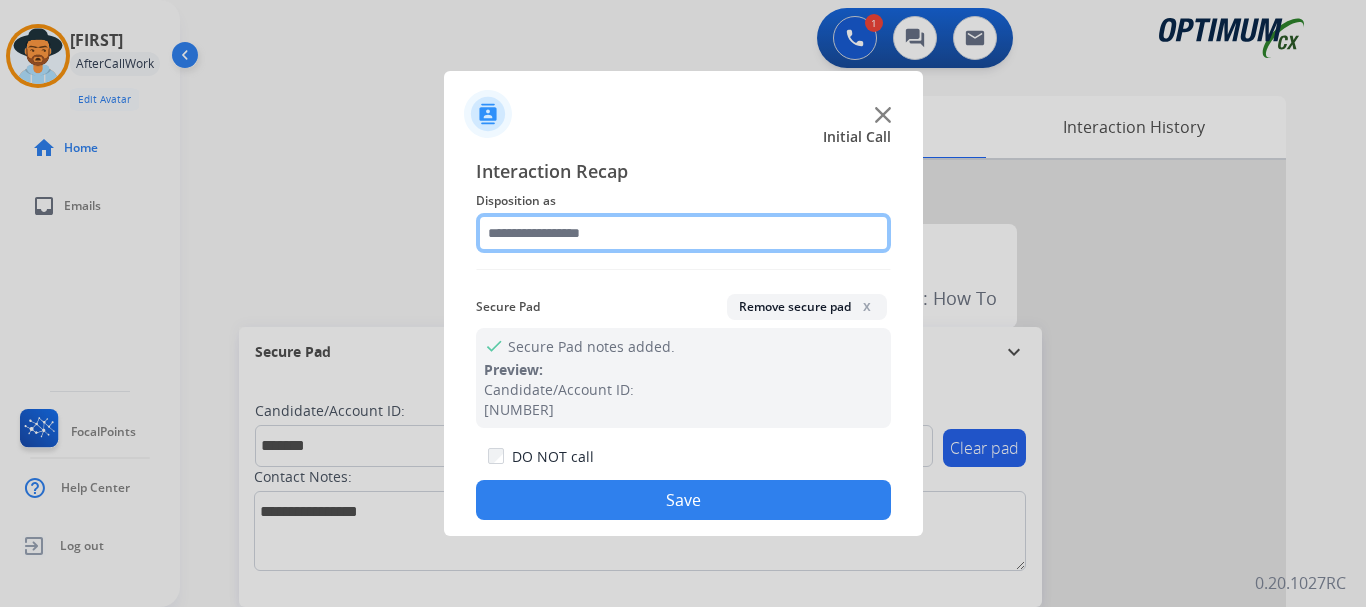 click 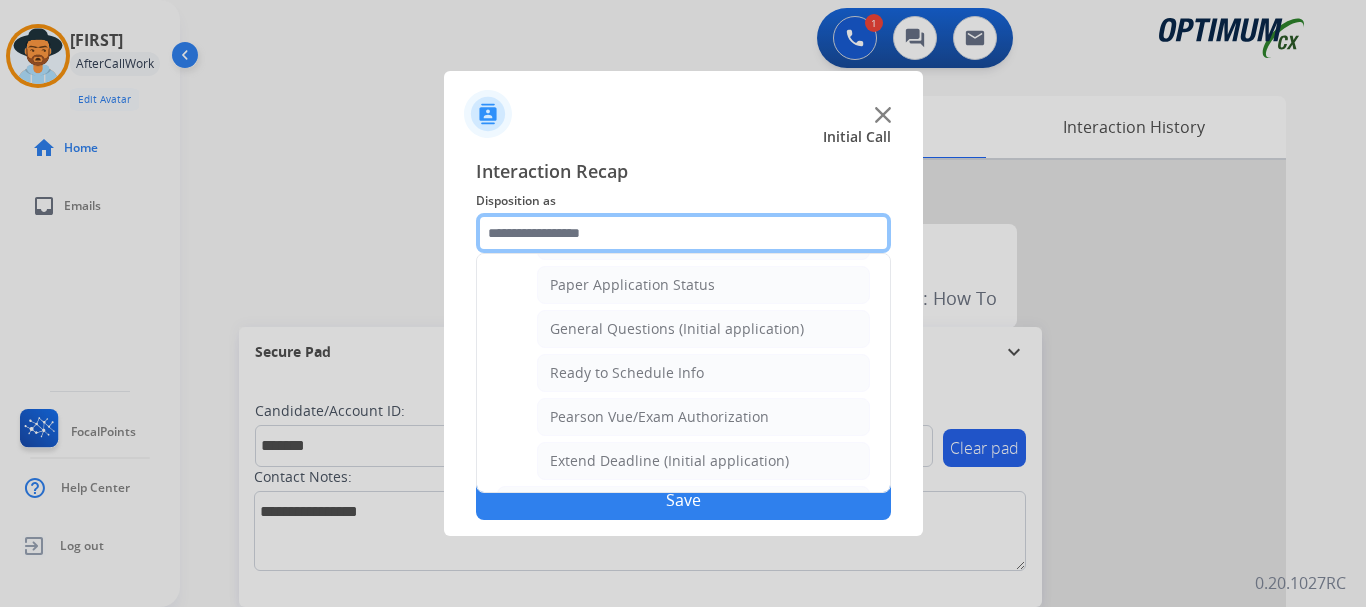 scroll, scrollTop: 1137, scrollLeft: 0, axis: vertical 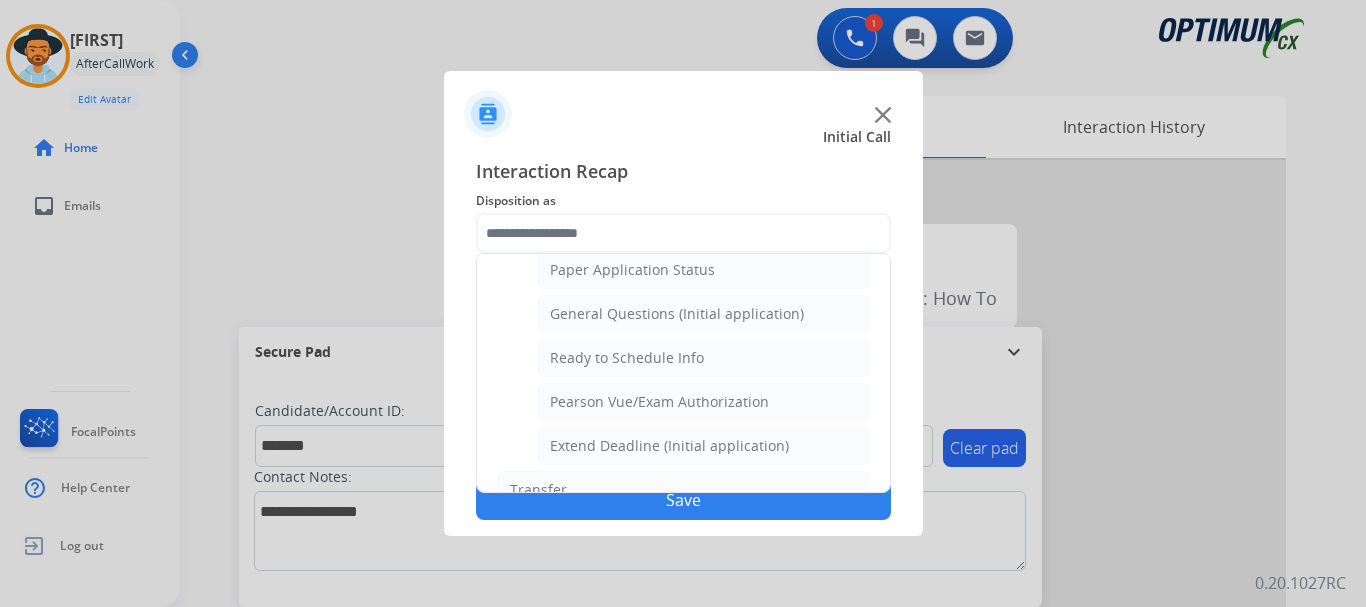 click on "General Questions (Initial application)" 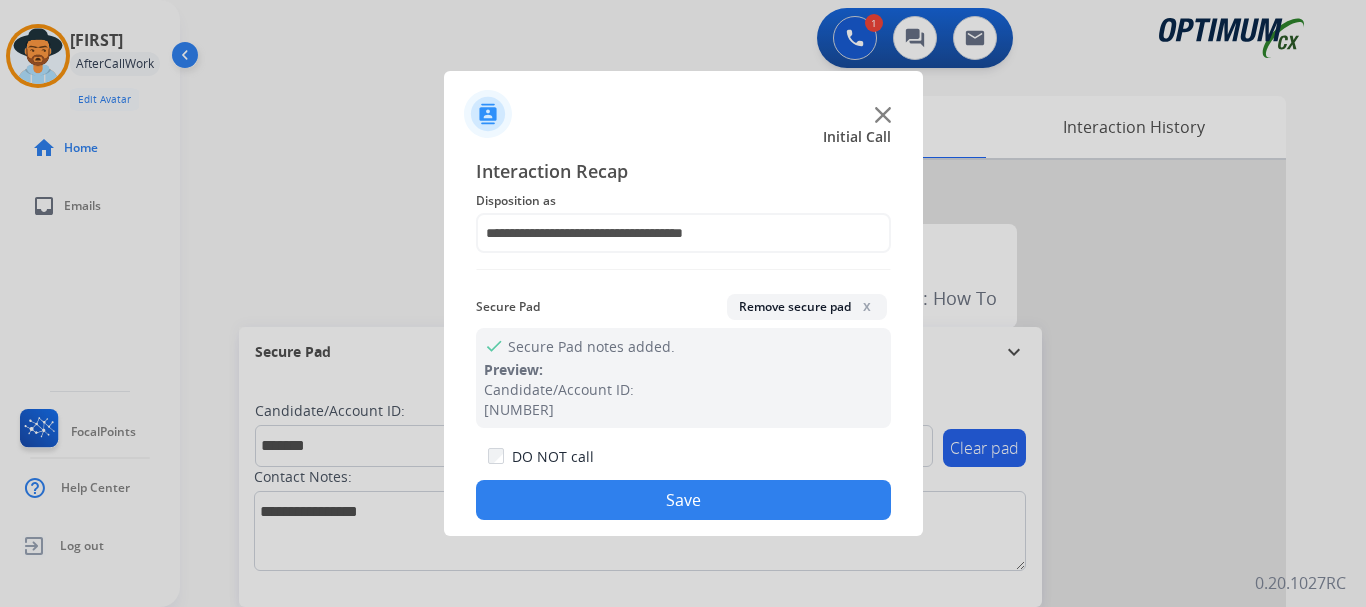 click on "Save" 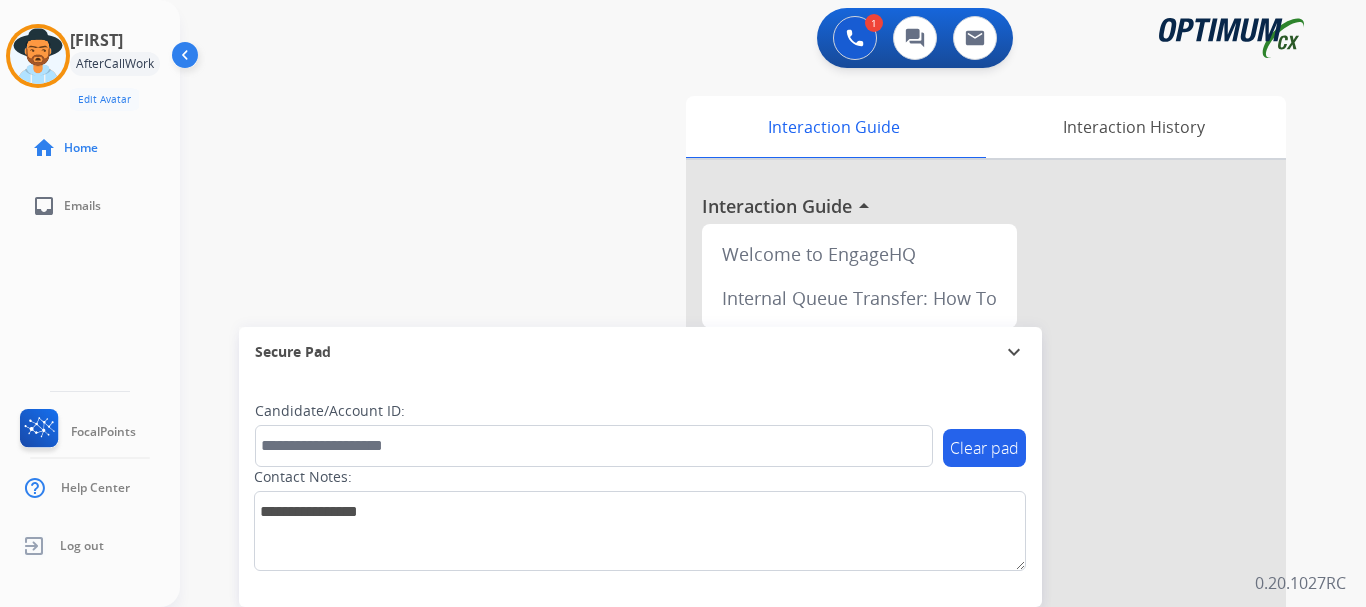 click on "swap_horiz Break voice bridge close_fullscreen Connect 3-Way Call merge_type Separate 3-Way Call  Interaction Guide   Interaction History  Interaction Guide arrow_drop_up  Welcome to EngageHQ   Internal Queue Transfer: How To  Secure Pad expand_more Clear pad Candidate/Account ID: Contact Notes:" at bounding box center [749, 489] 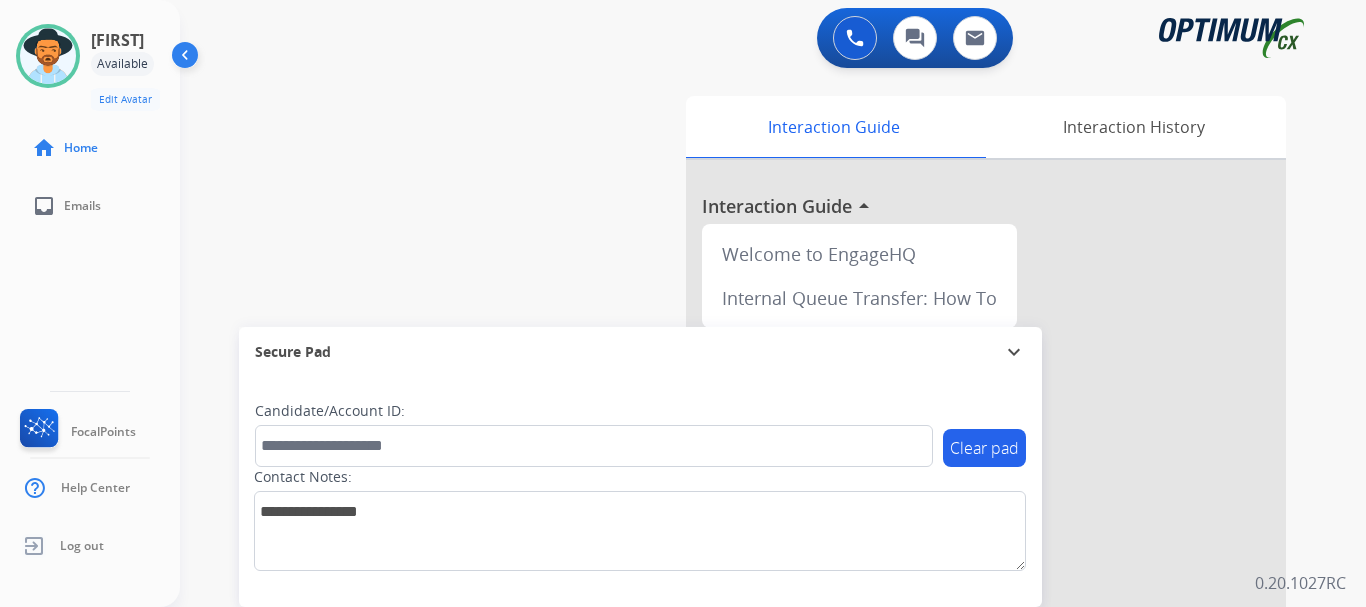 click on "swap_horiz Break voice bridge close_fullscreen Connect 3-Way Call merge_type Separate 3-Way Call  Interaction Guide   Interaction History  Interaction Guide arrow_drop_up  Welcome to EngageHQ   Internal Queue Transfer: How To  Secure Pad expand_more Clear pad Candidate/Account ID: Contact Notes:" at bounding box center [749, 489] 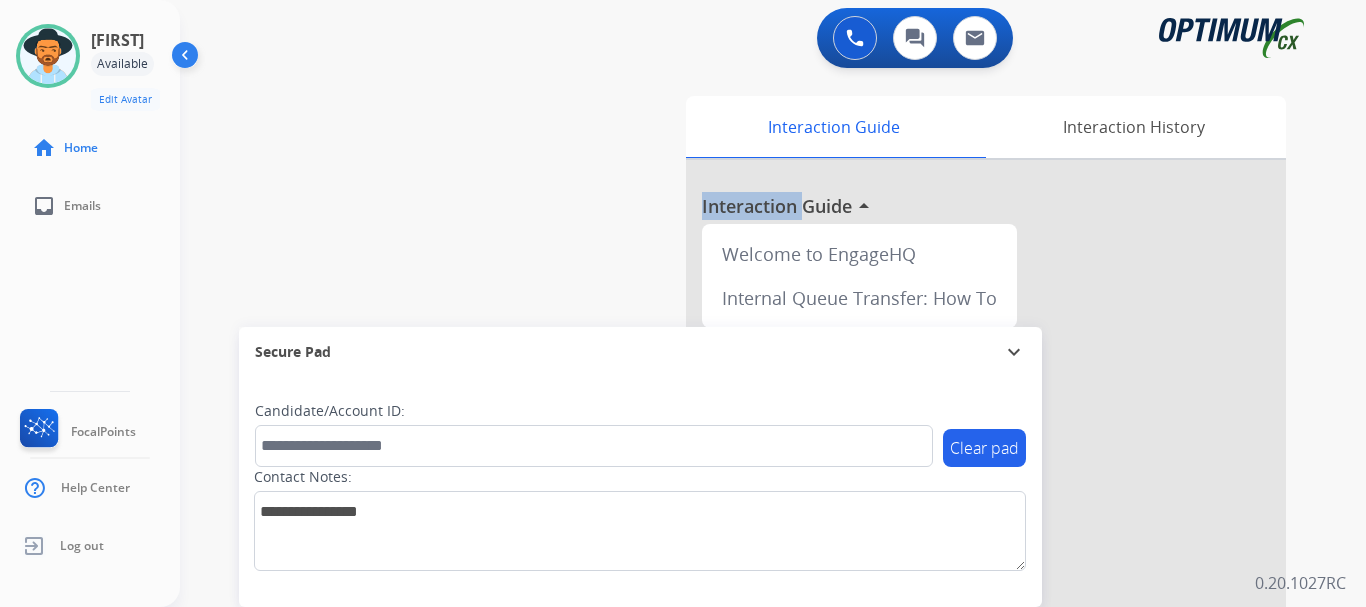 click at bounding box center [48, 56] 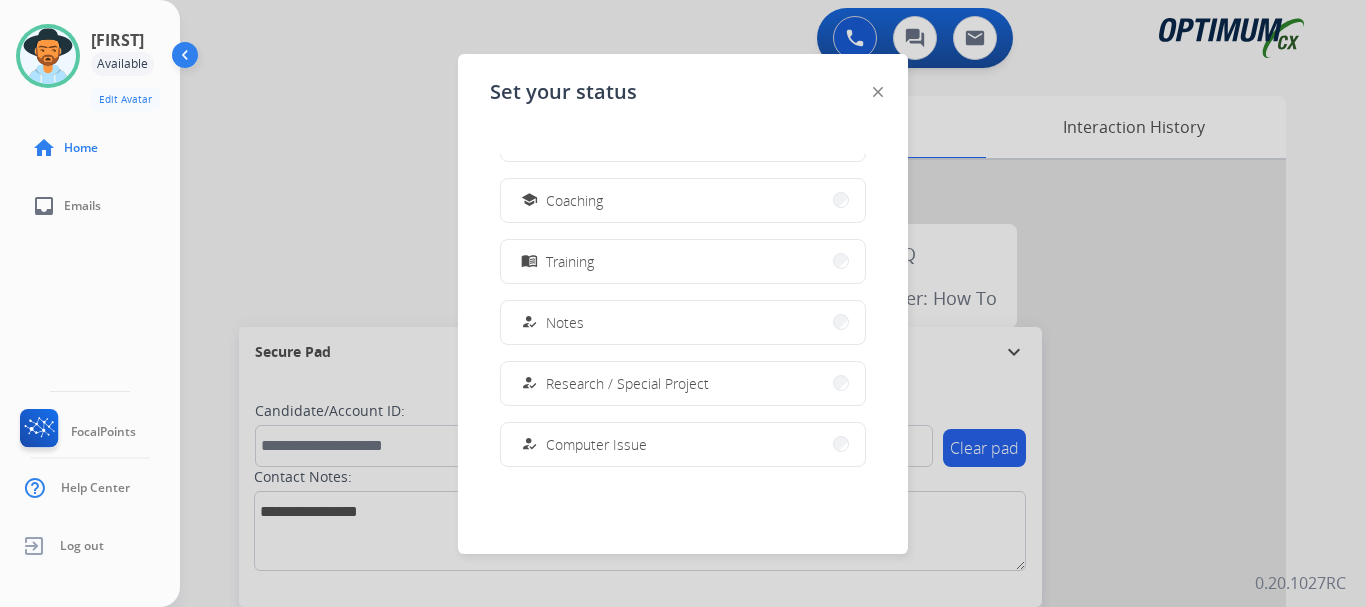 scroll, scrollTop: 348, scrollLeft: 0, axis: vertical 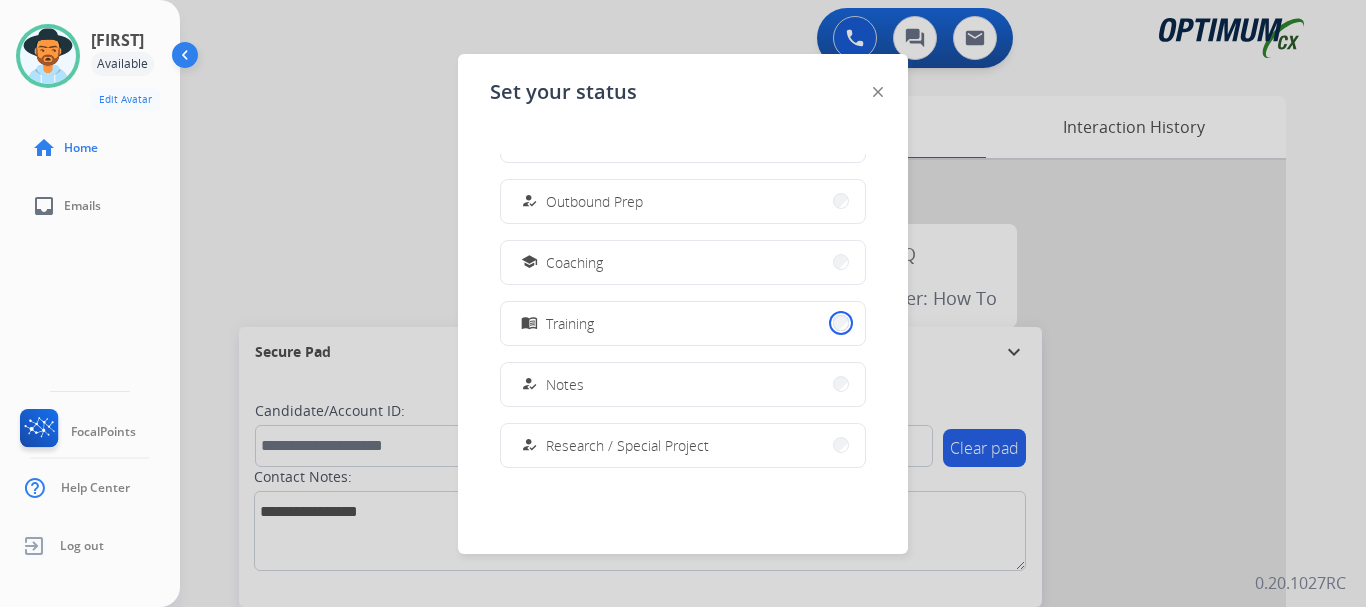 click on "menu_book Training" at bounding box center [683, 323] 